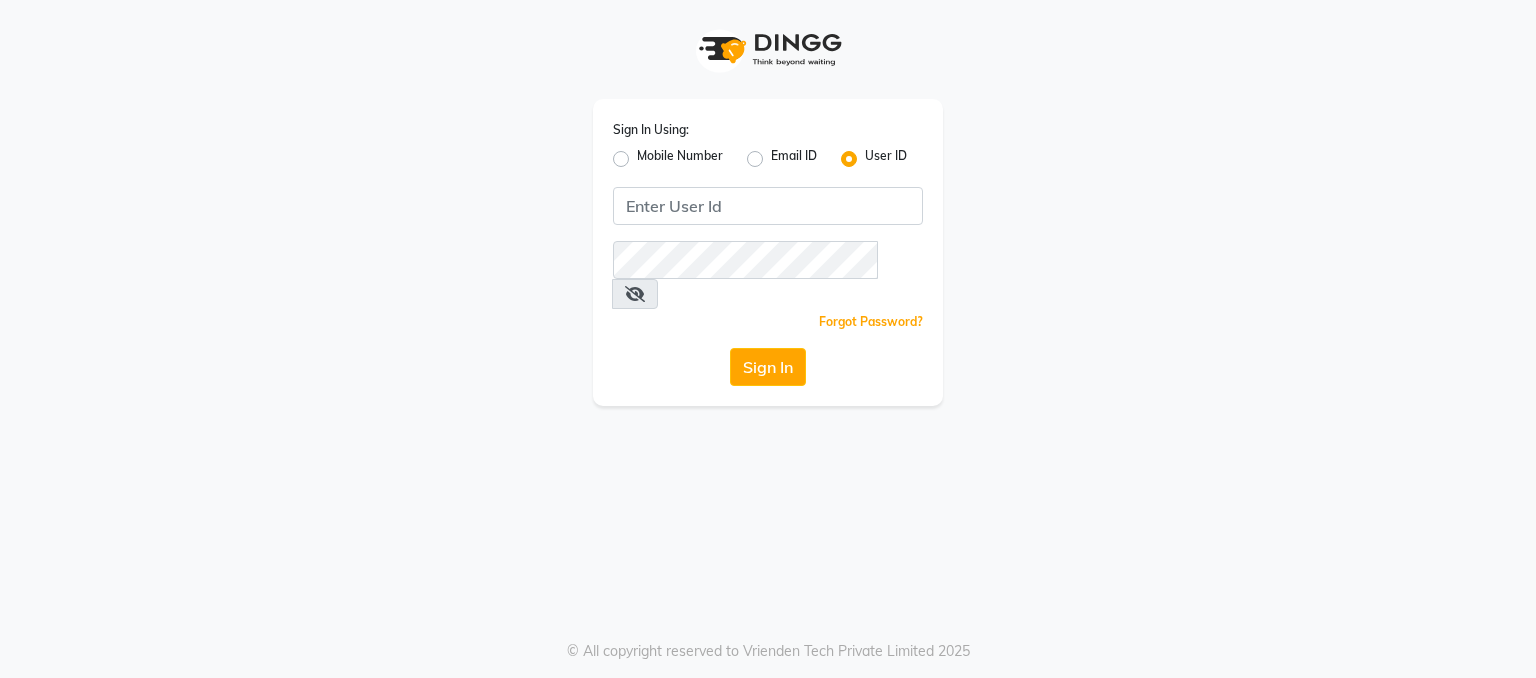 scroll, scrollTop: 0, scrollLeft: 0, axis: both 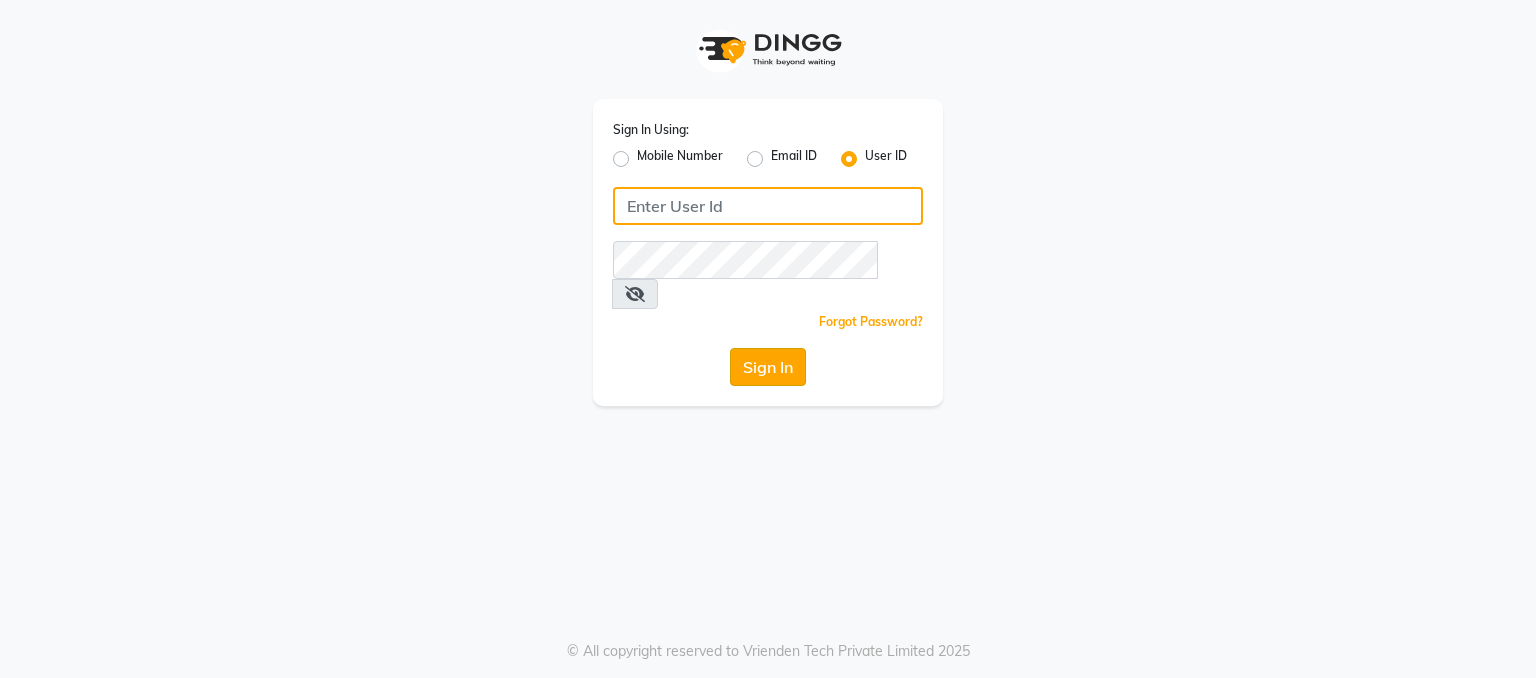 type on "nailsaura" 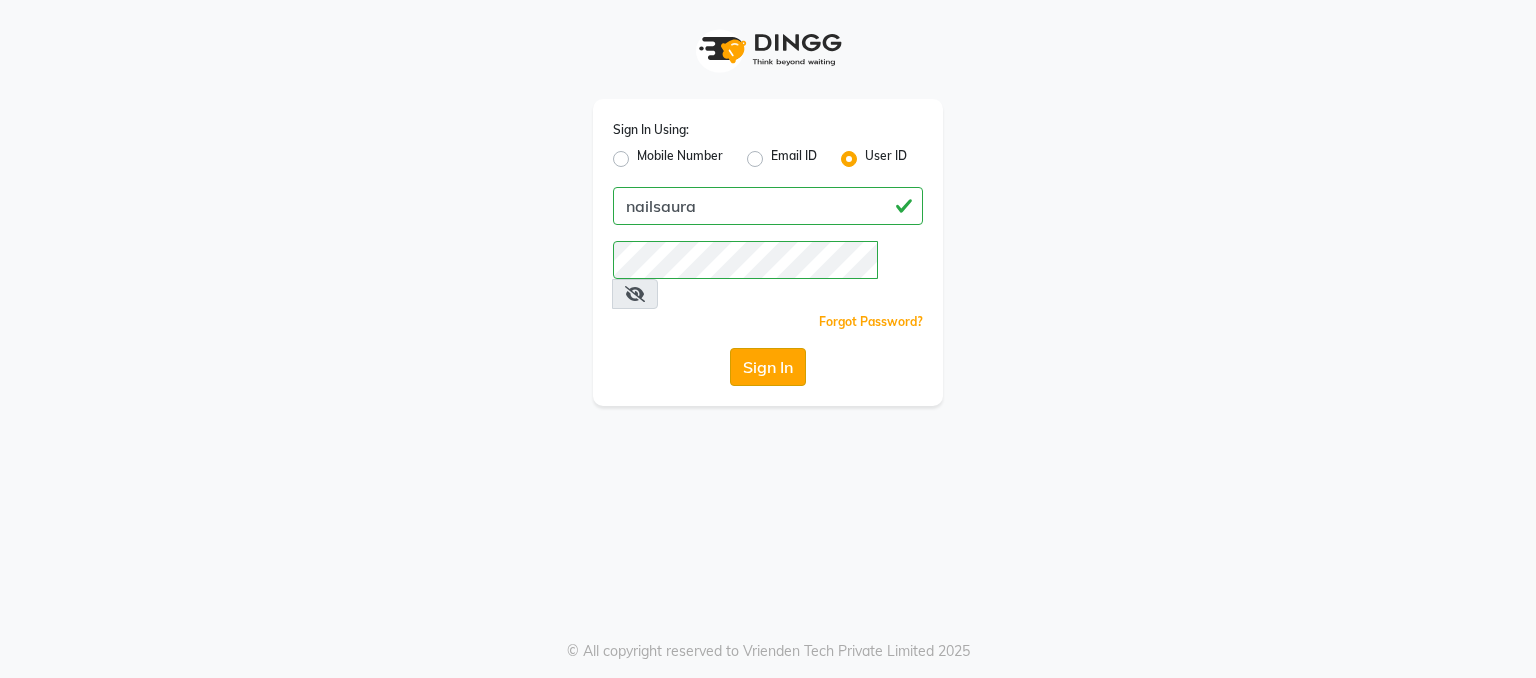 click on "Sign In" 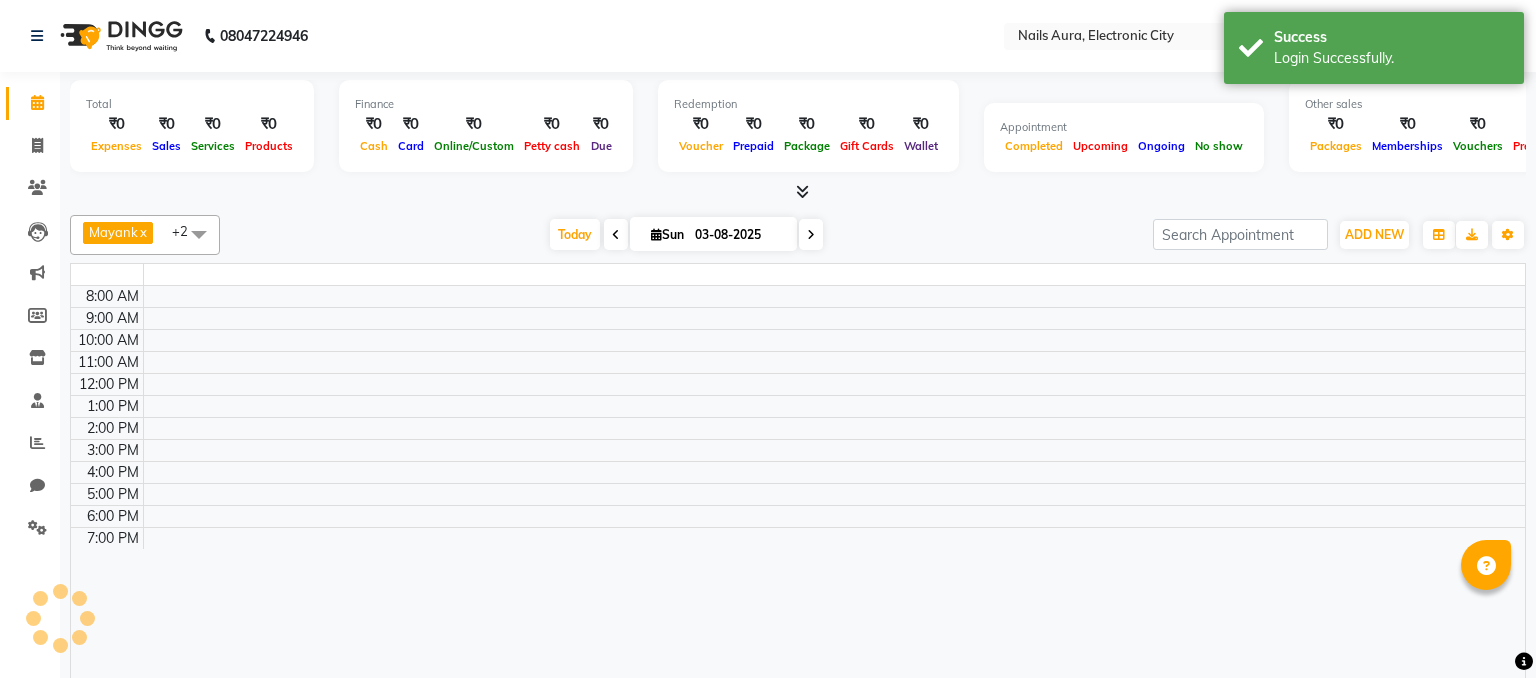 select on "en" 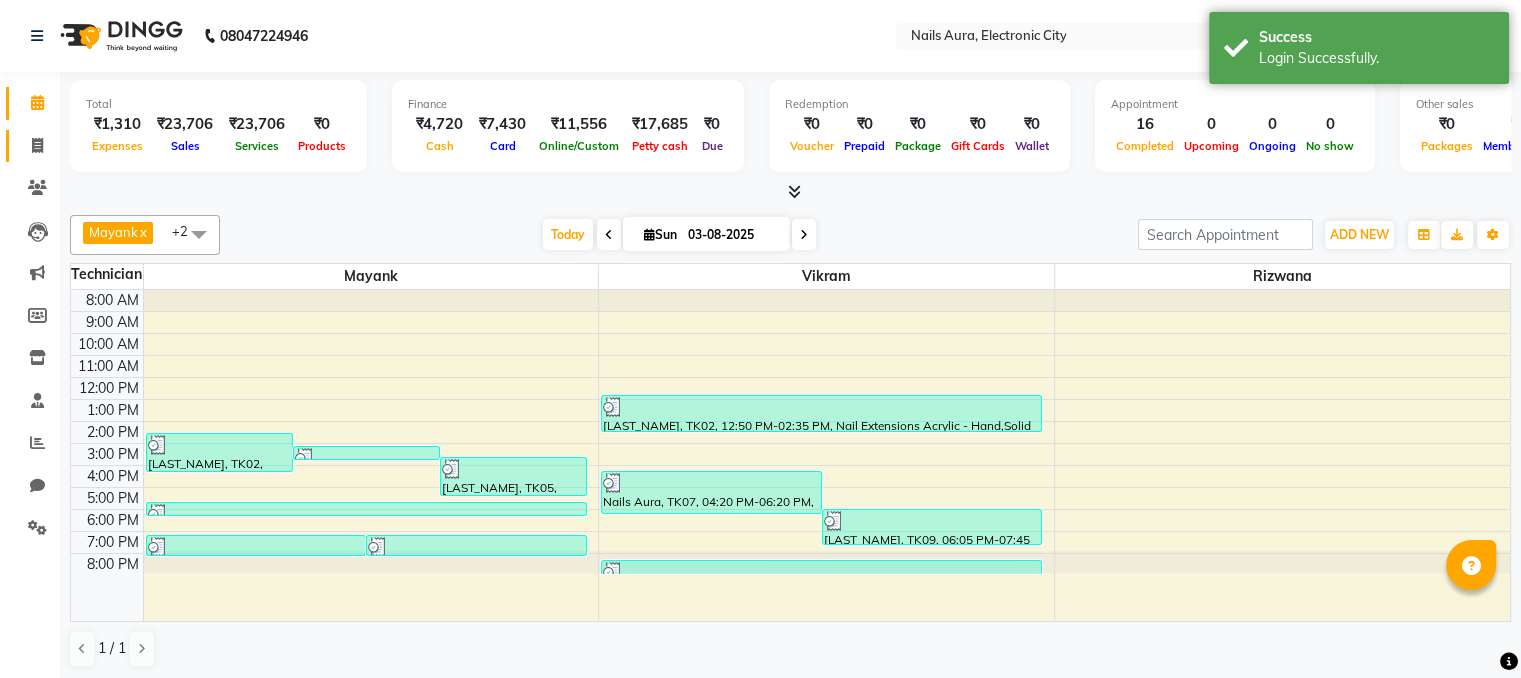 click 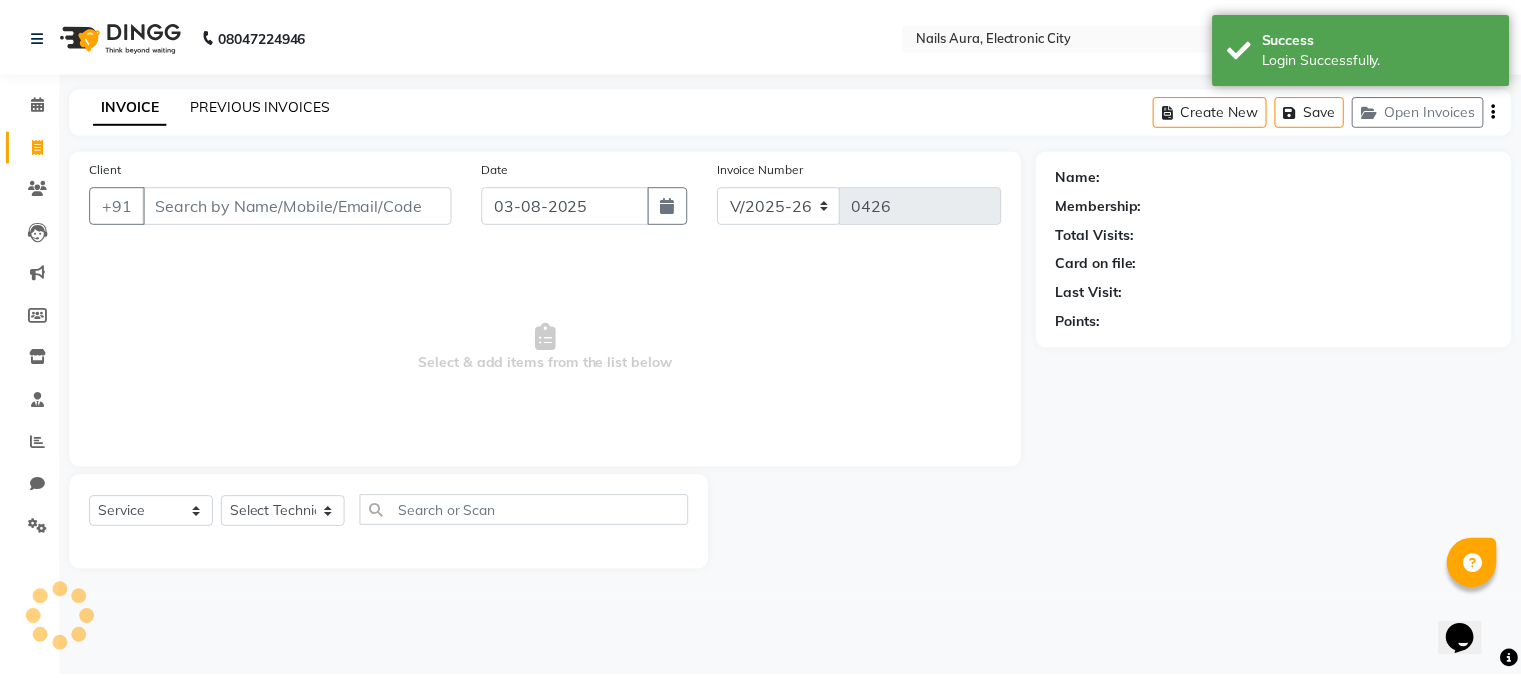 scroll, scrollTop: 0, scrollLeft: 0, axis: both 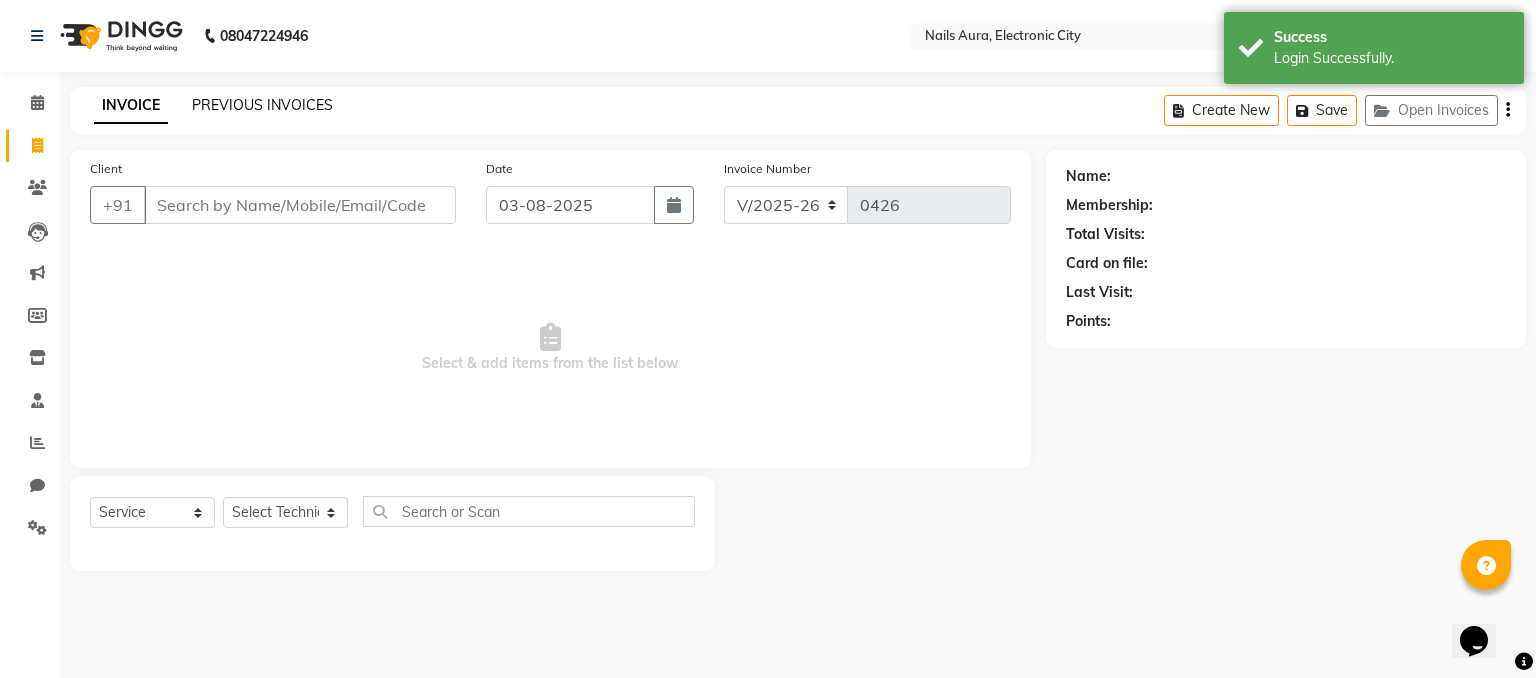 click on "PREVIOUS INVOICES" 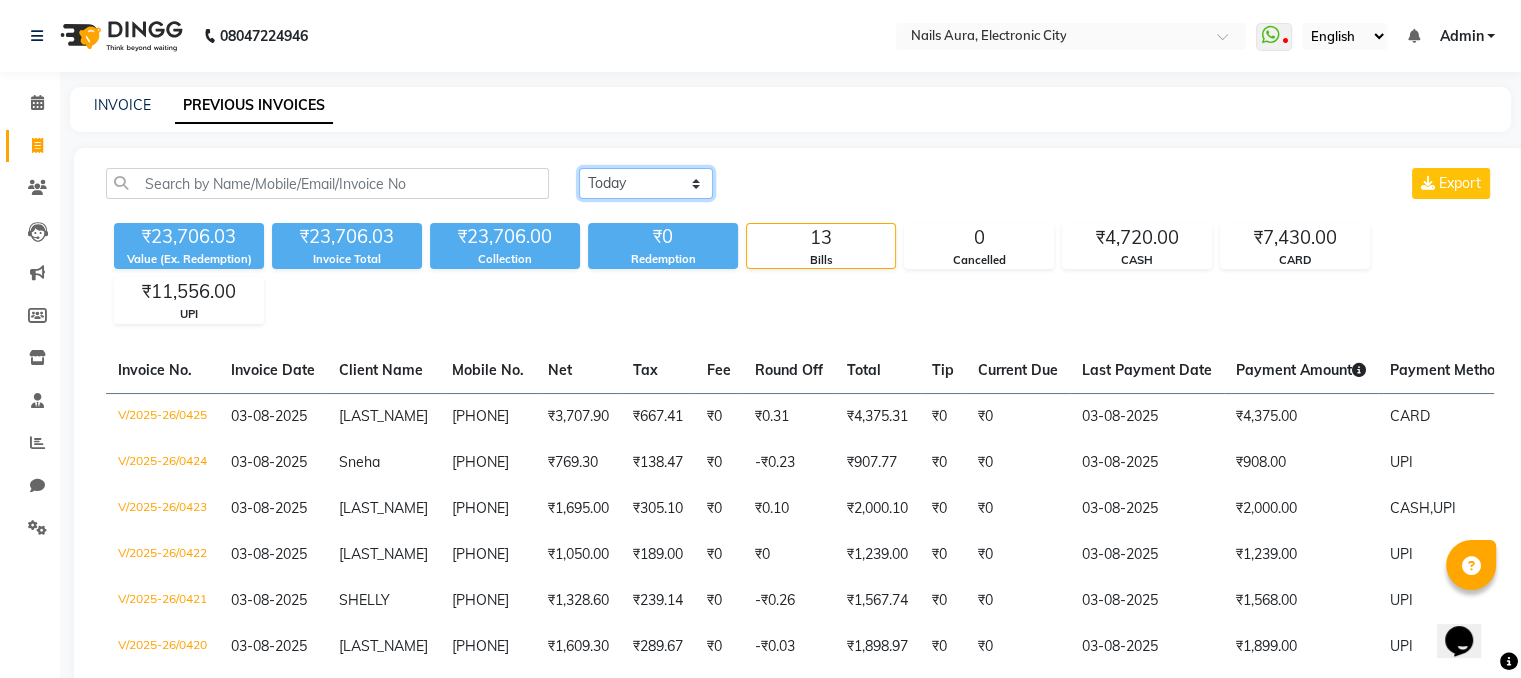 click on "Today Yesterday Custom Range" 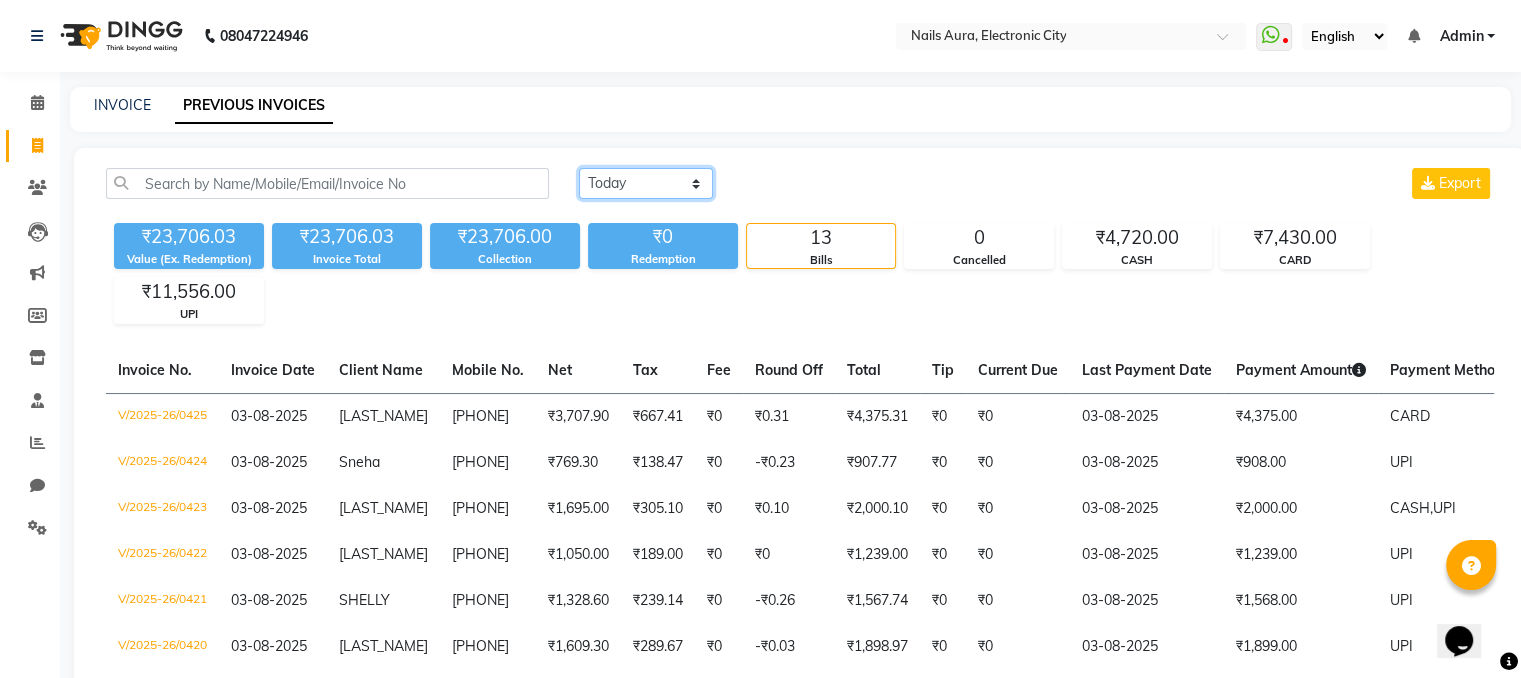 select on "yesterday" 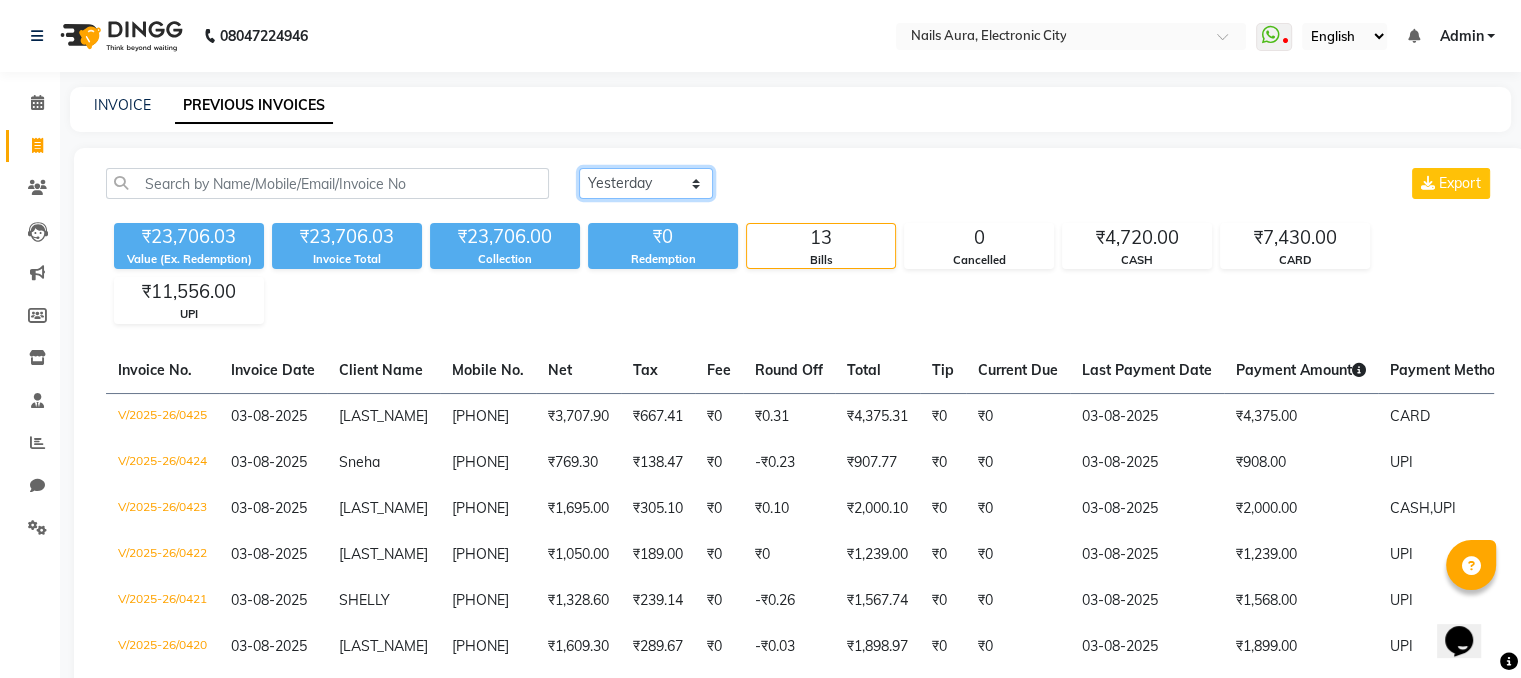 click on "Today Yesterday Custom Range" 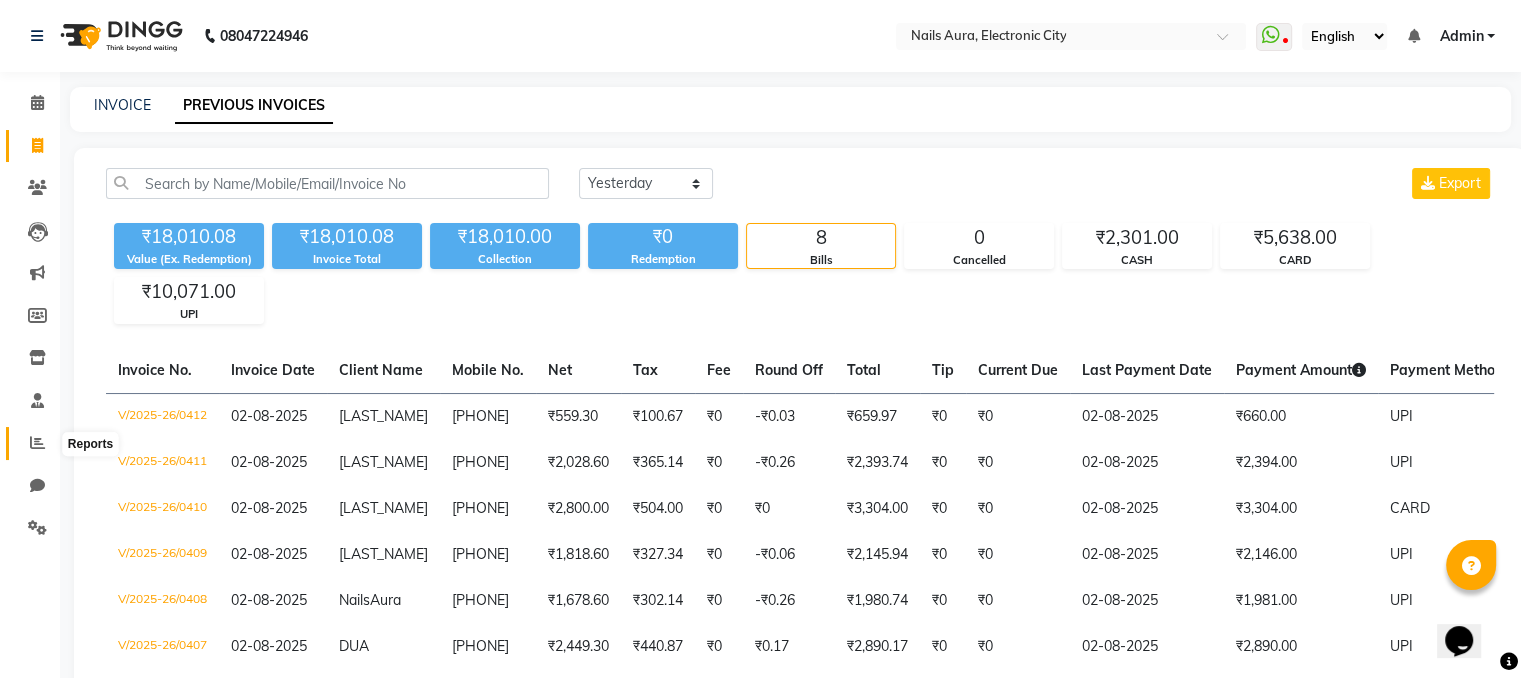 click 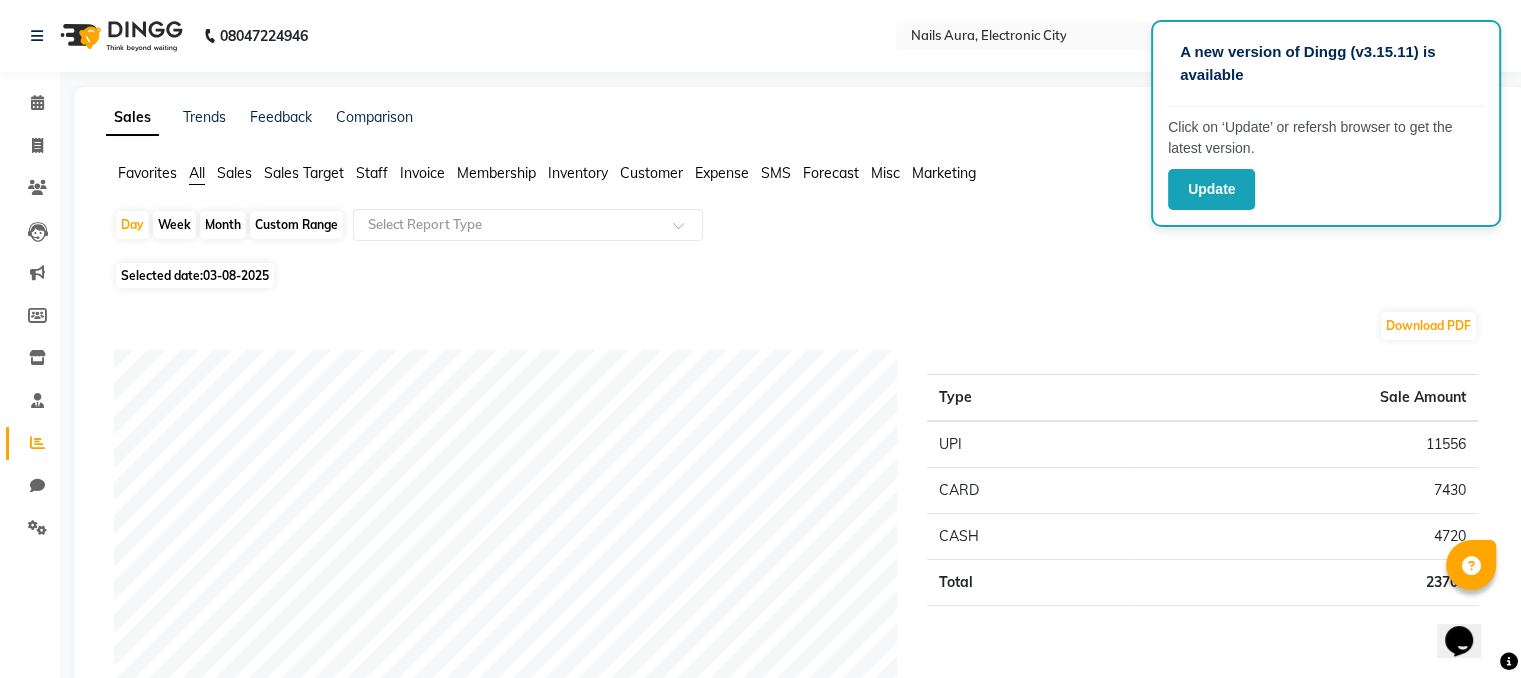 click on "Sales" 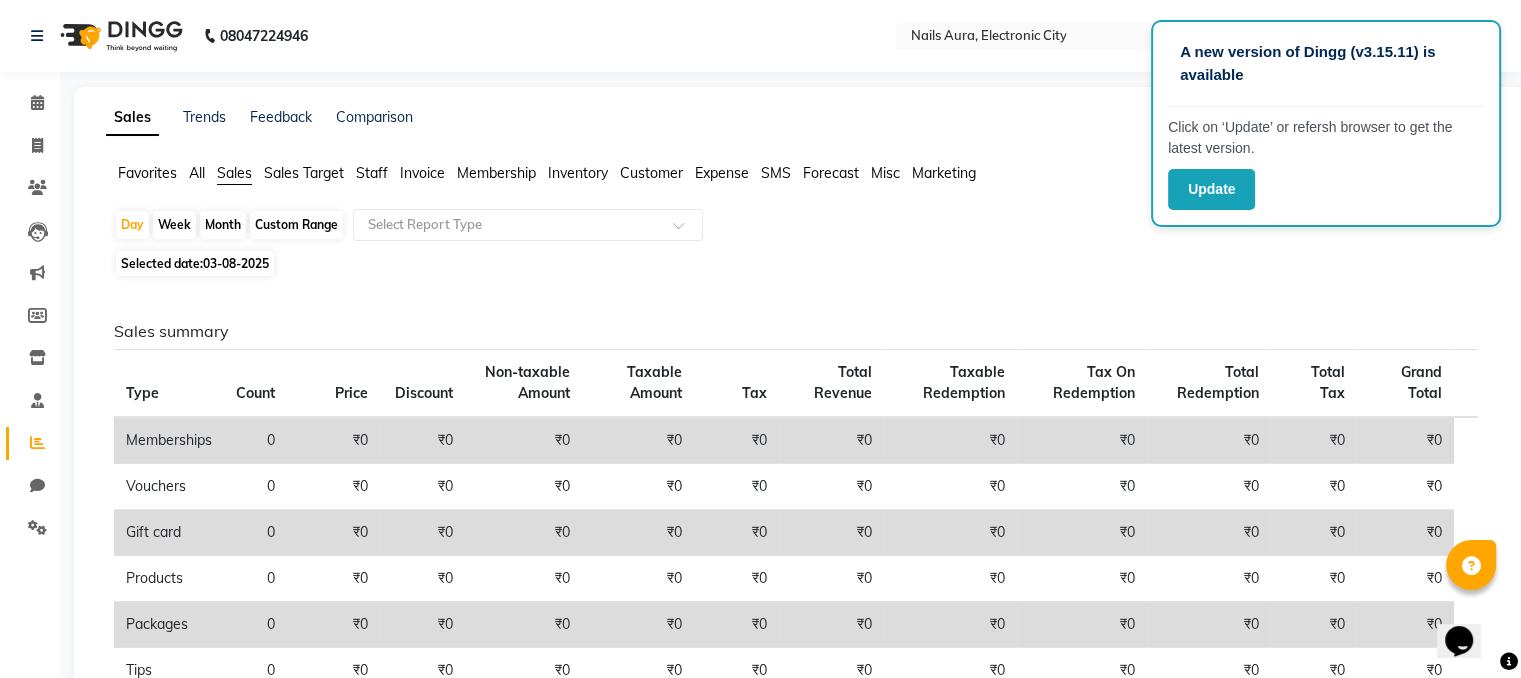 click on "Month" 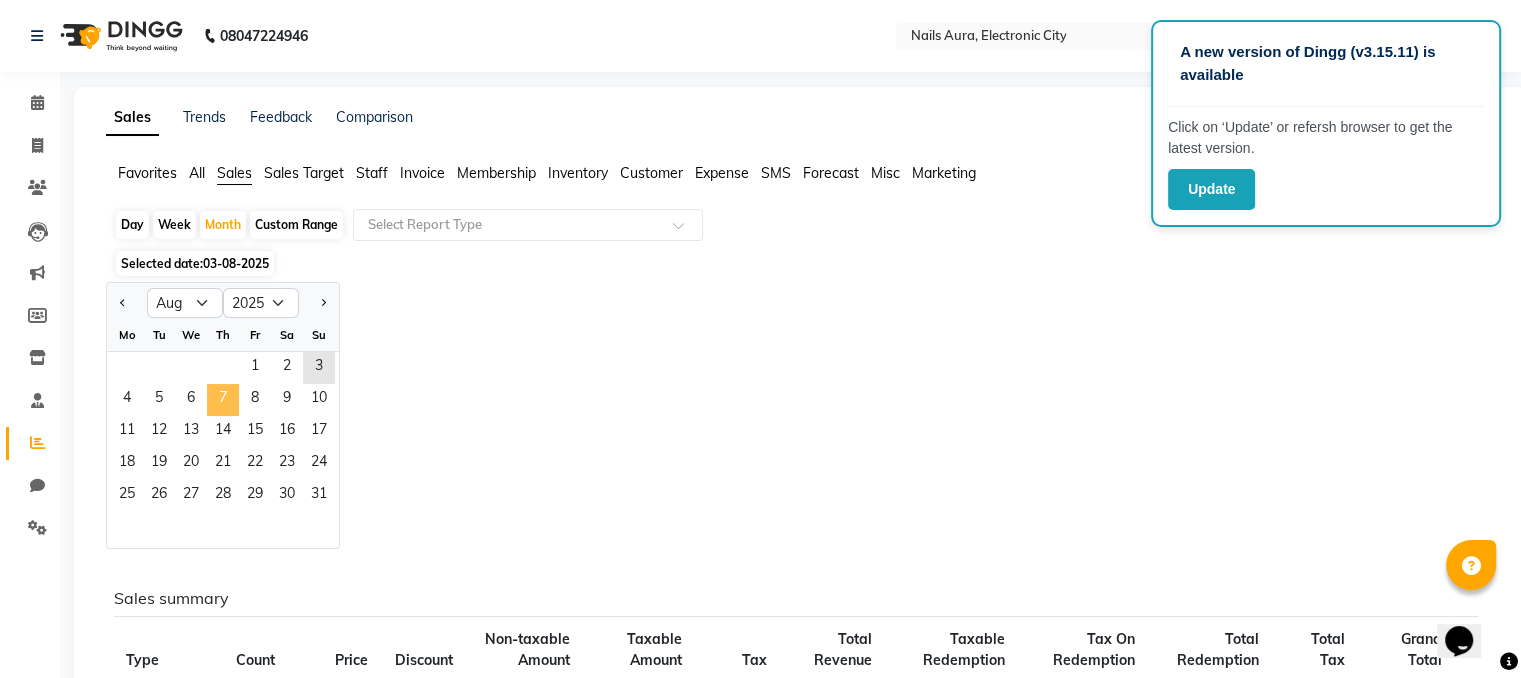 click on "7" 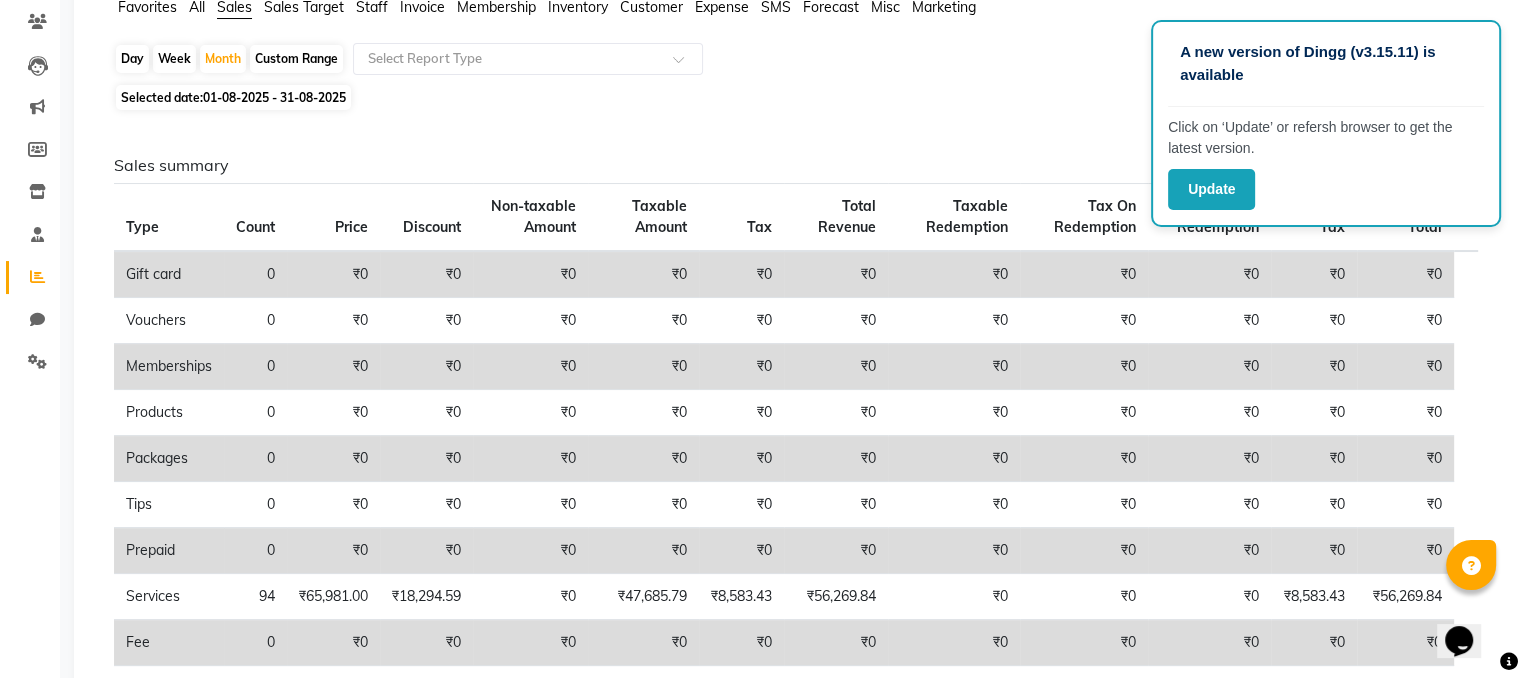 scroll, scrollTop: 188, scrollLeft: 0, axis: vertical 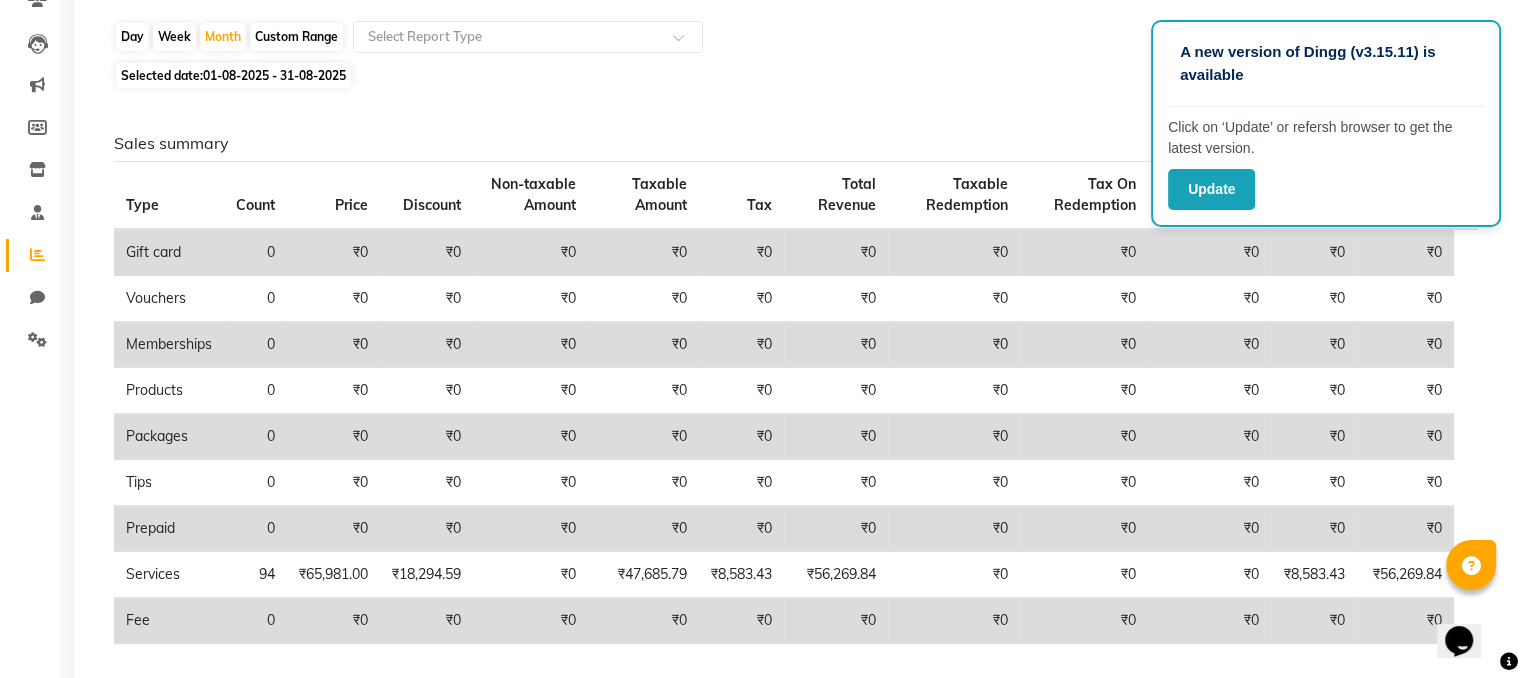 click on "Selected date:  01-08-2025 - 31-08-2025" 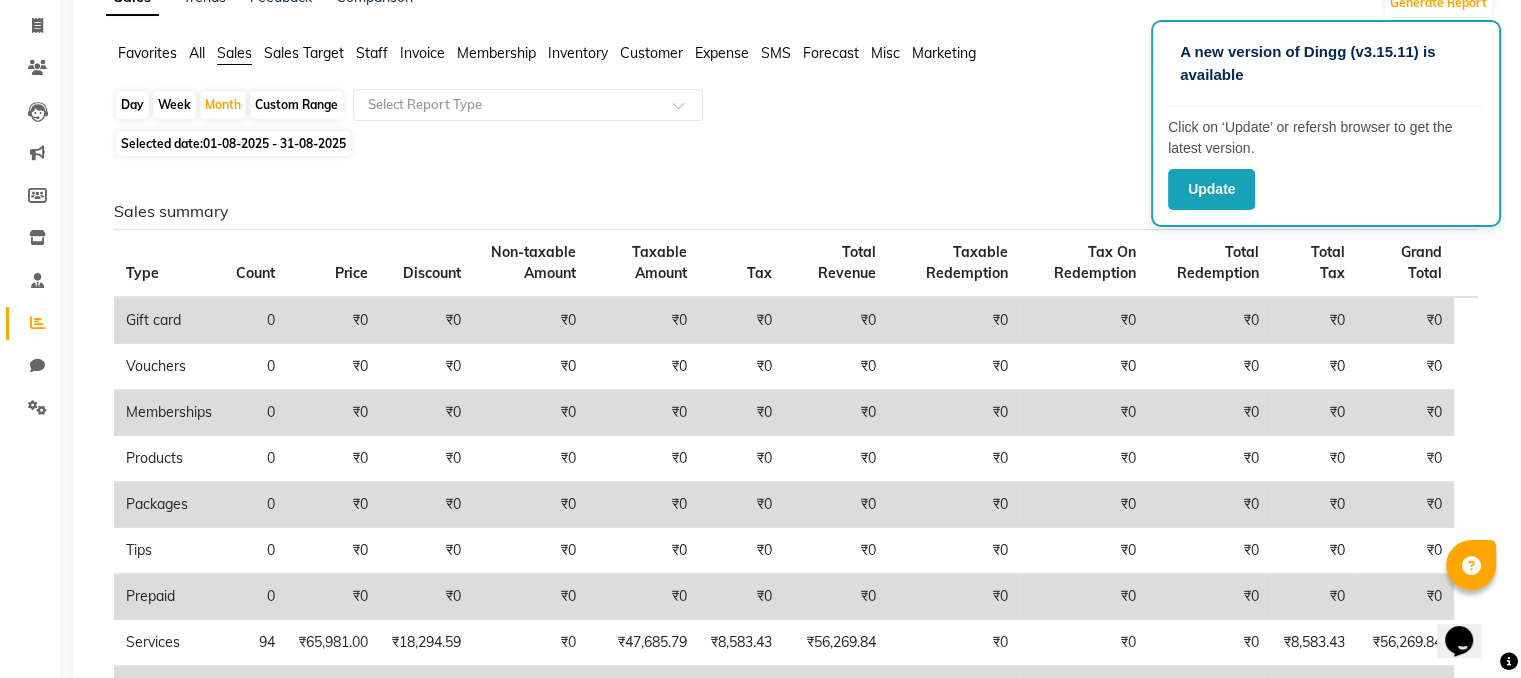 scroll, scrollTop: 0, scrollLeft: 0, axis: both 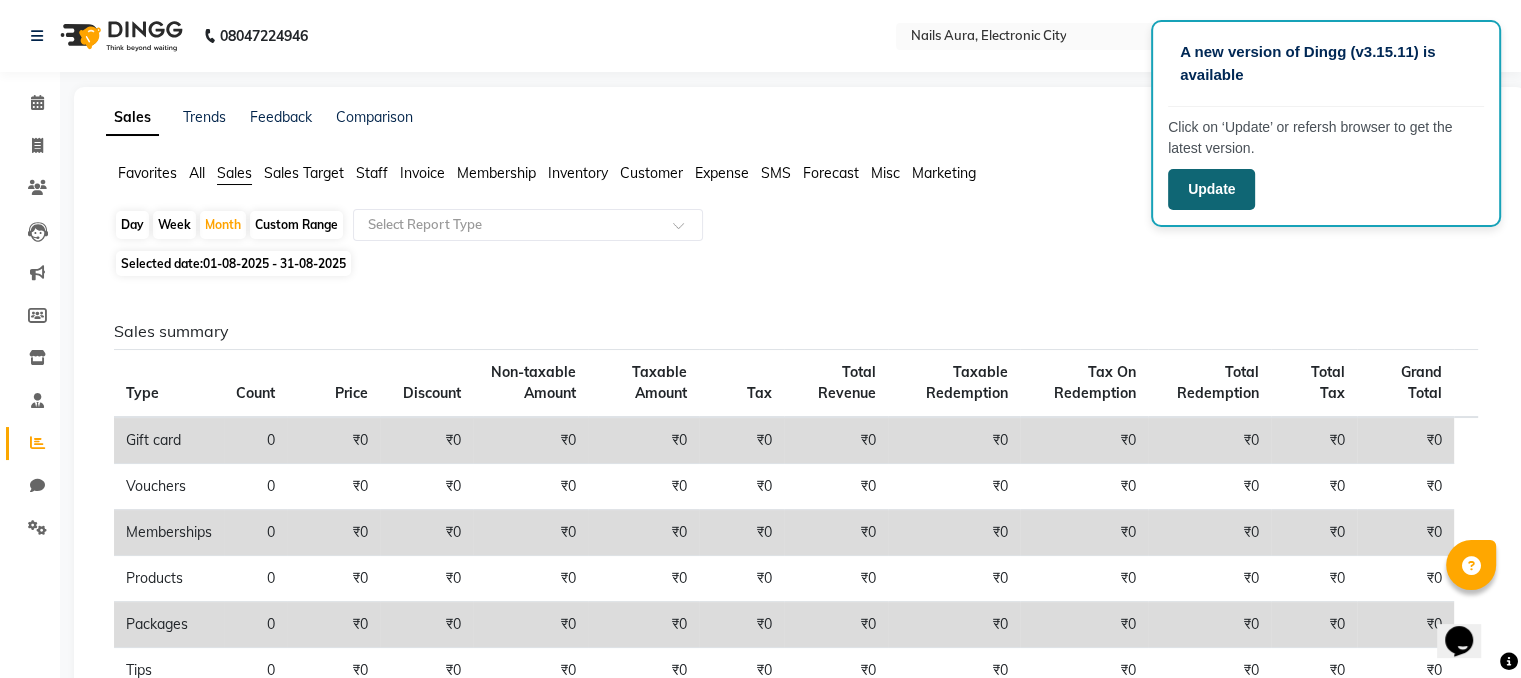 click on "Update" 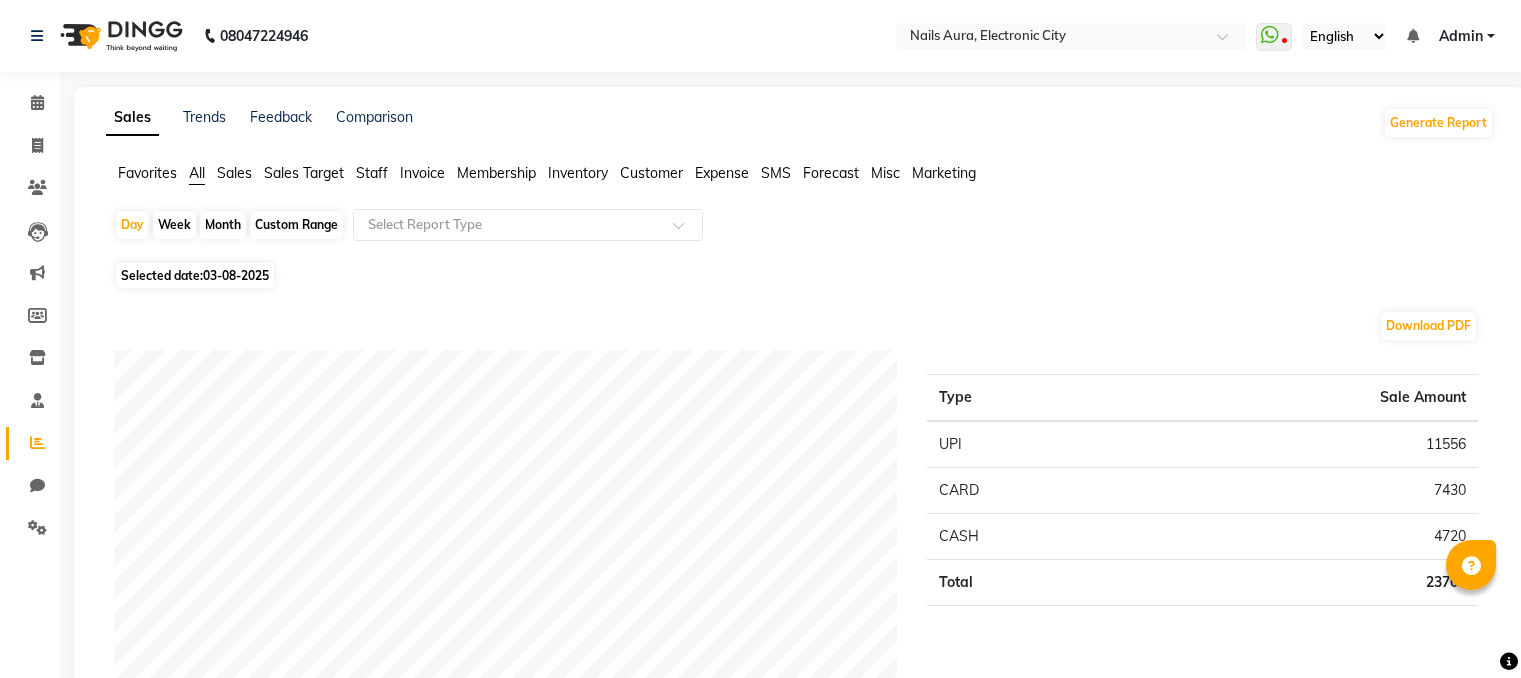 scroll, scrollTop: 0, scrollLeft: 0, axis: both 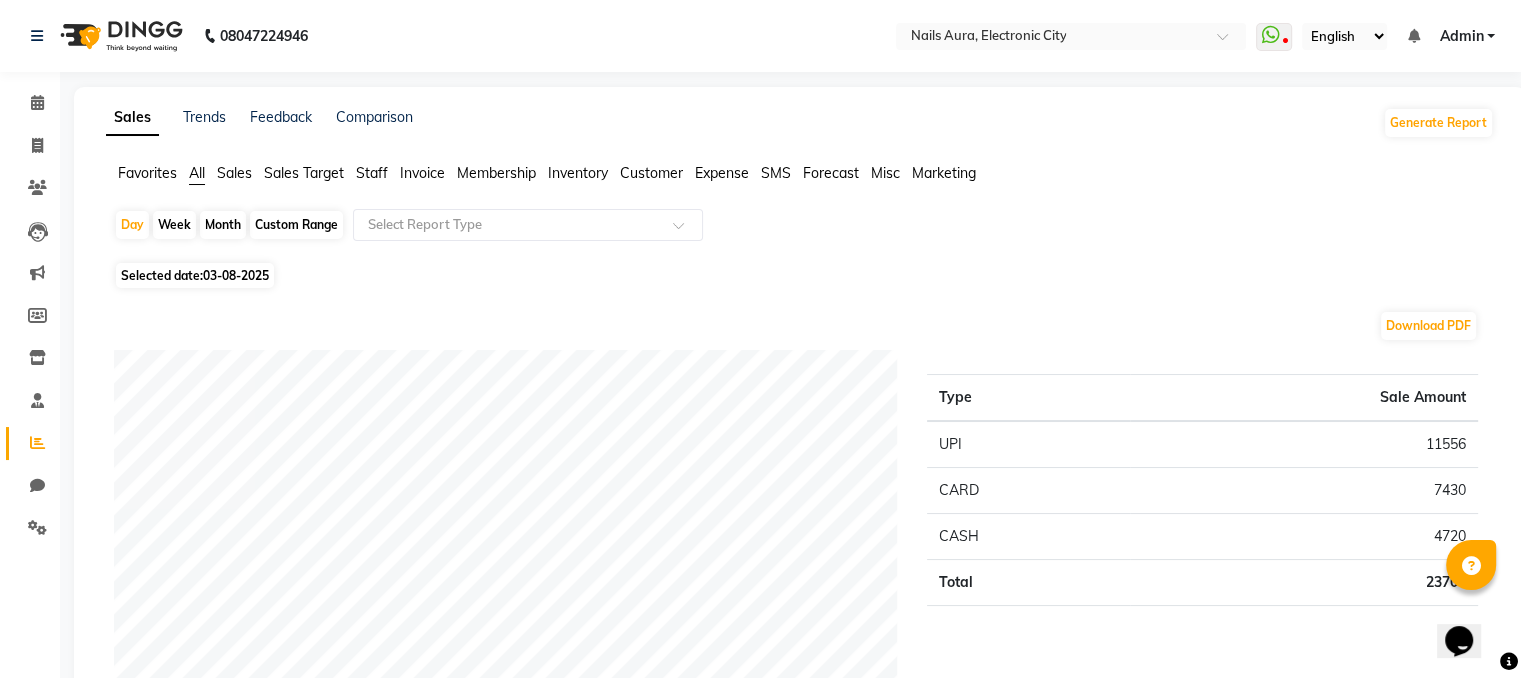 click on "Admin" at bounding box center [1461, 36] 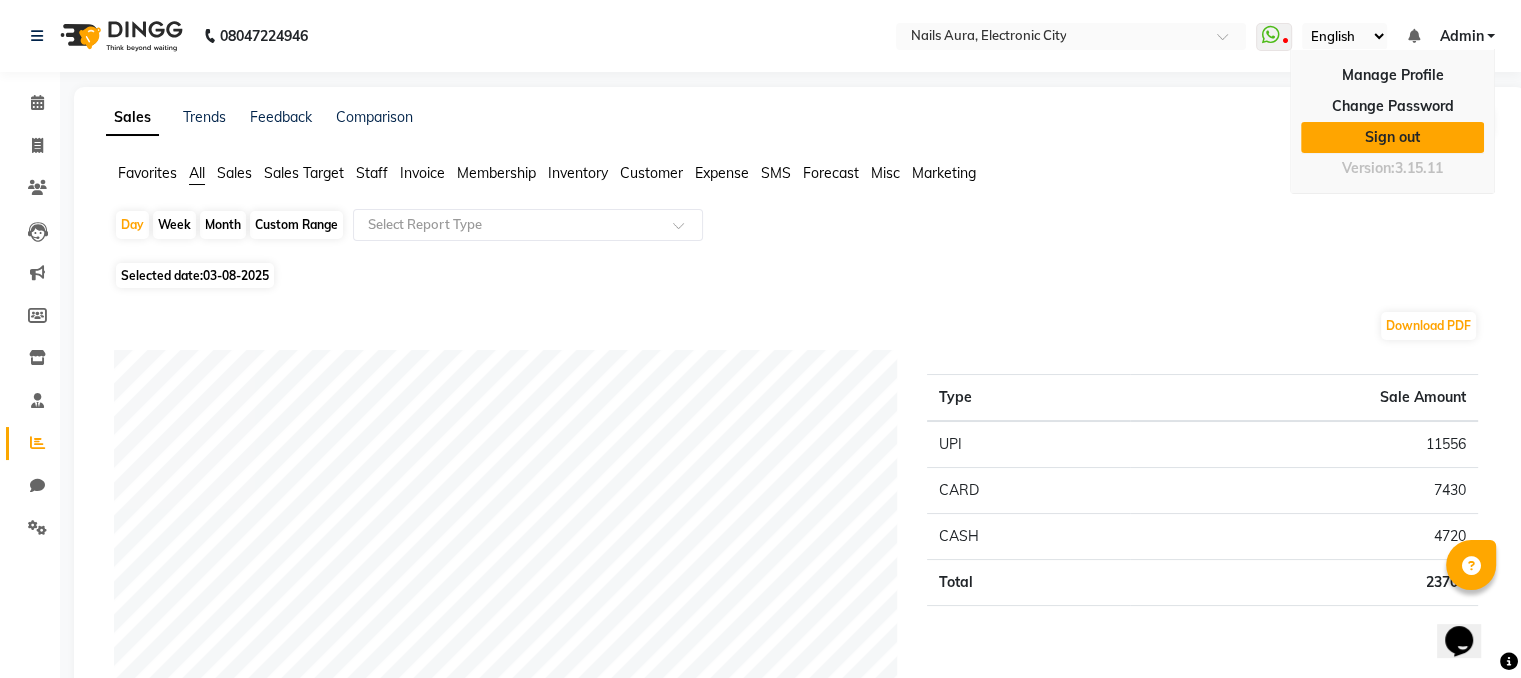 click on "Sign out" at bounding box center [1392, 137] 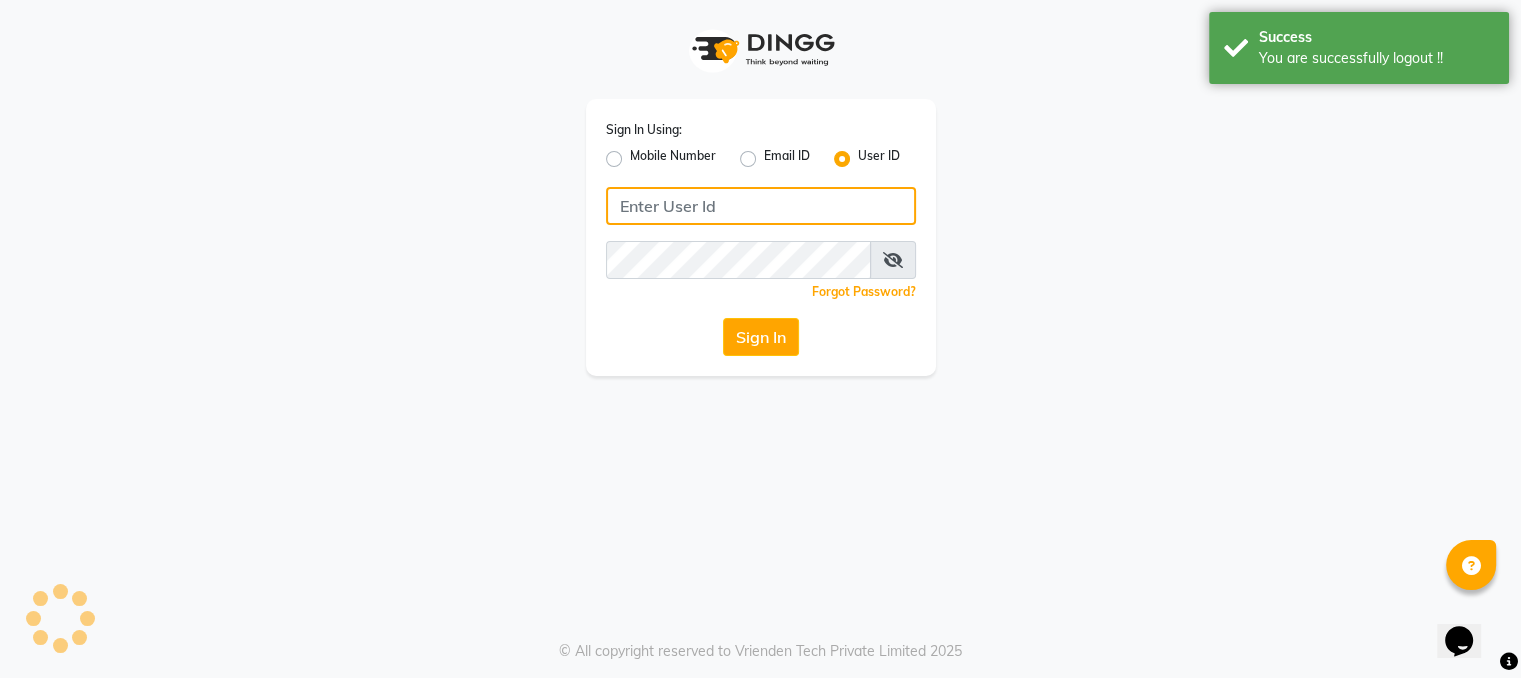 type on "nailsaura" 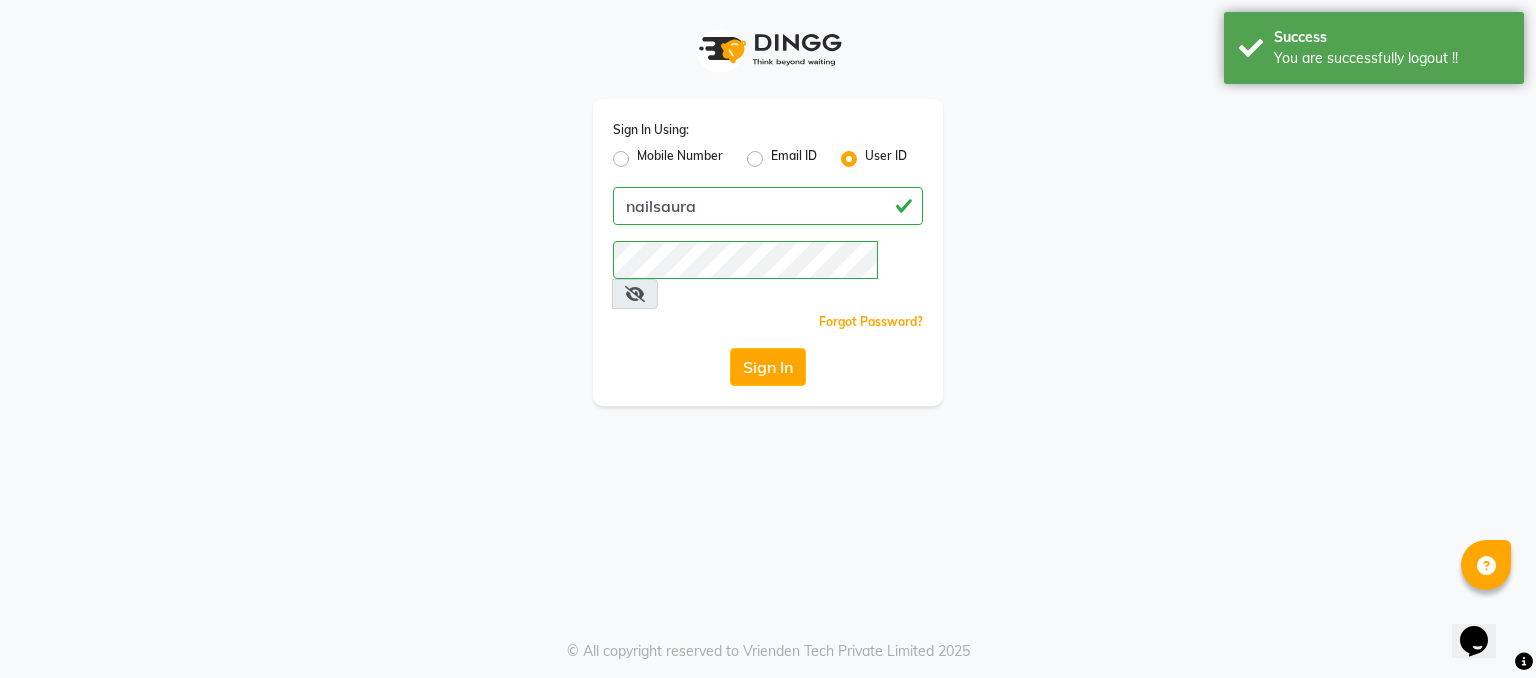 click on "Mobile Number" 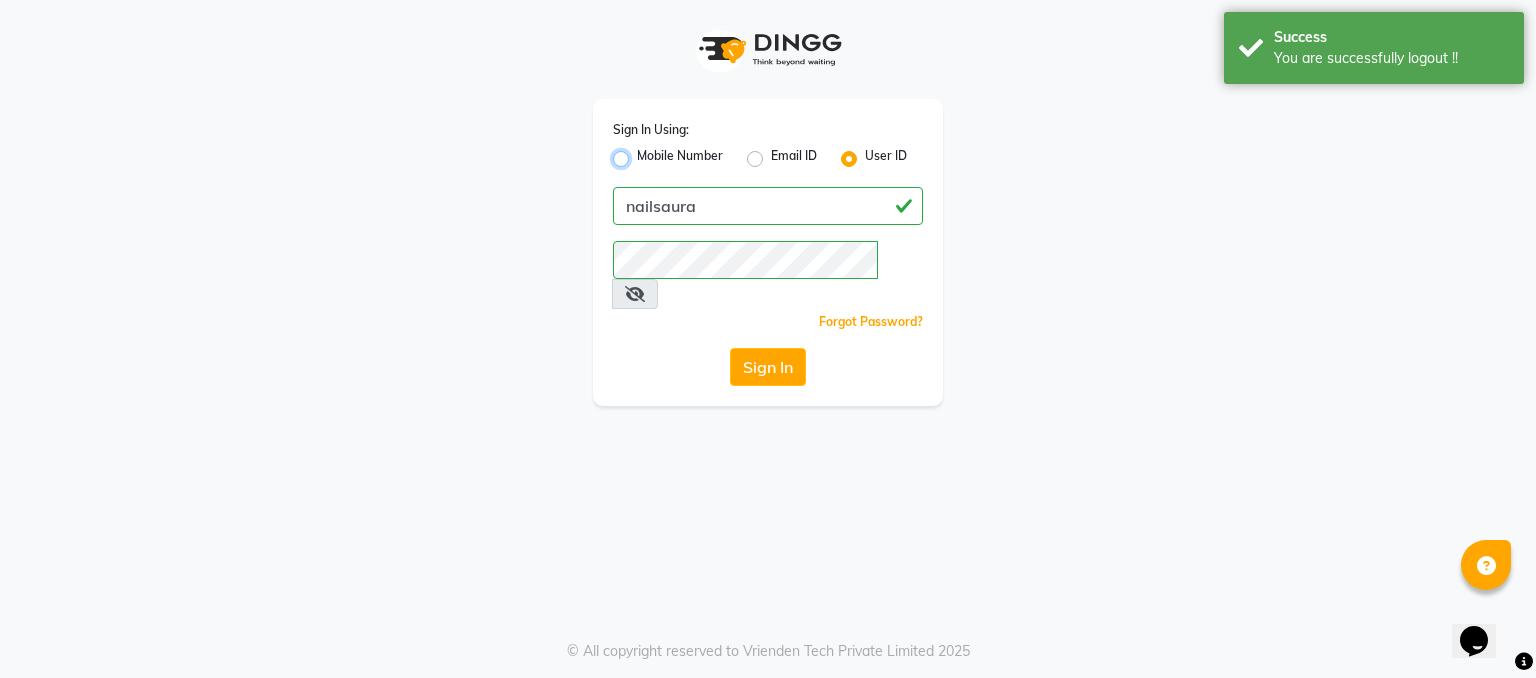 click on "Mobile Number" at bounding box center [643, 153] 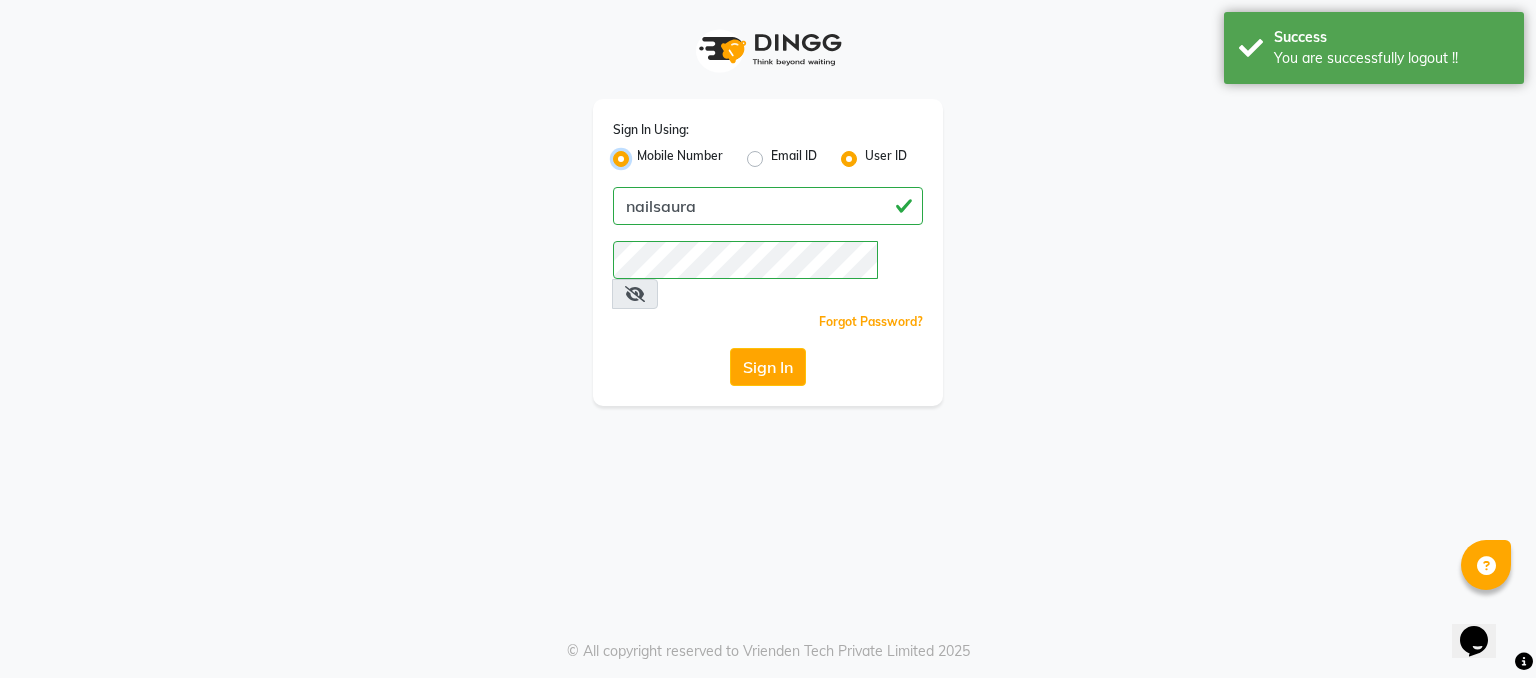 radio on "false" 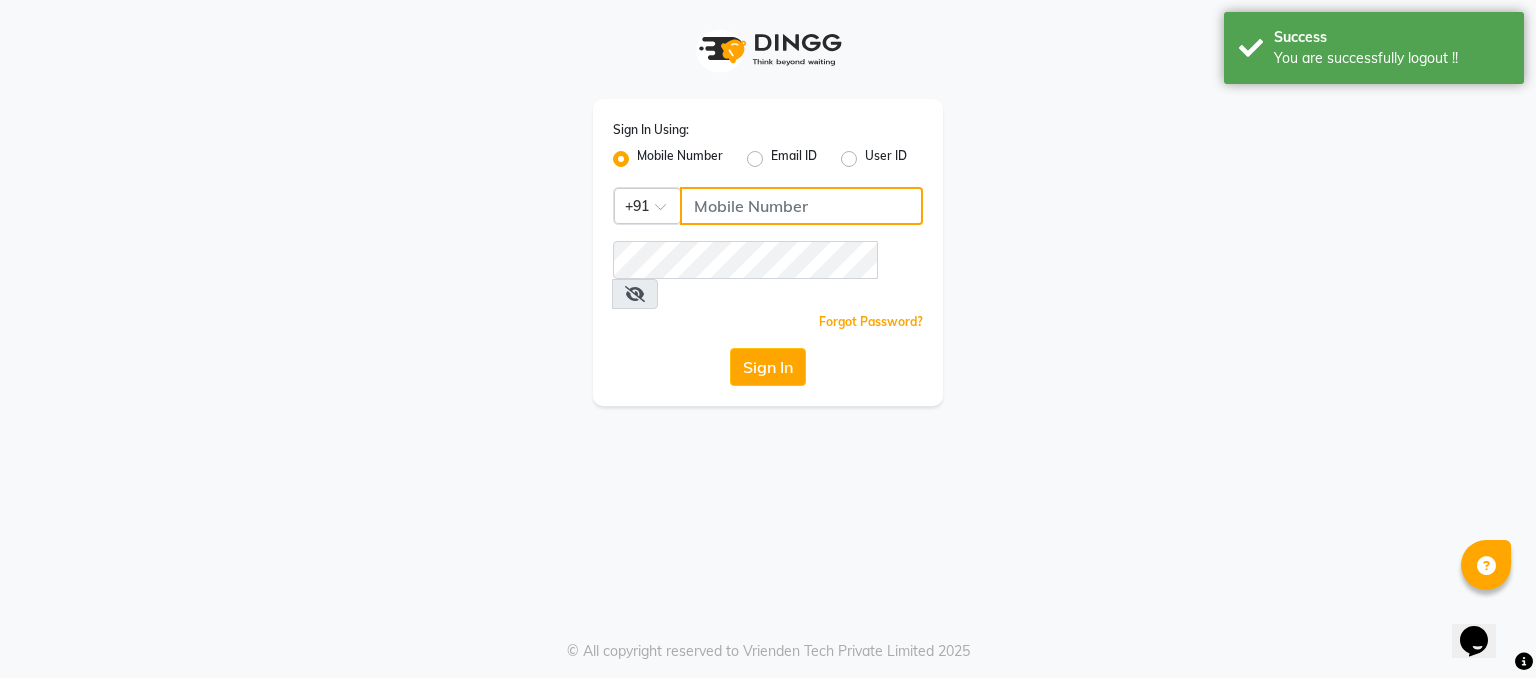 click 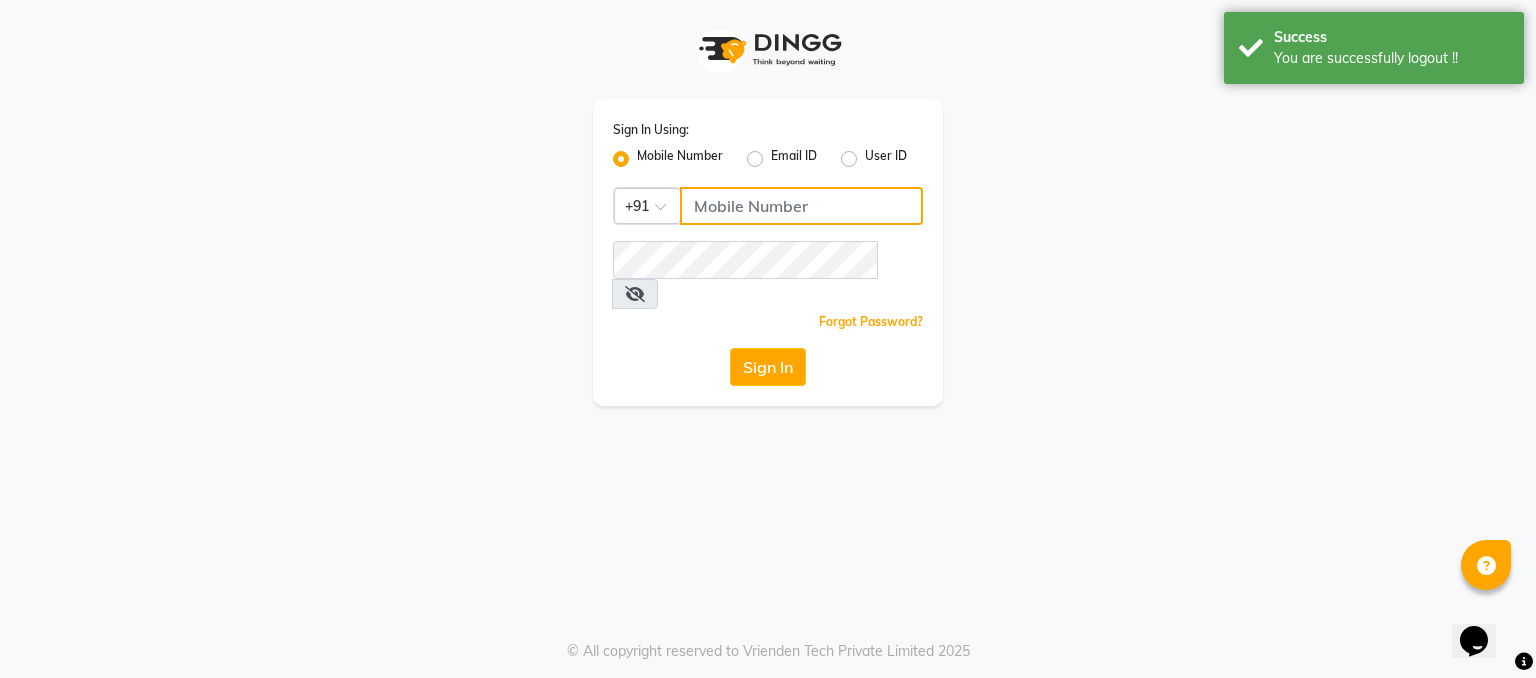 type on "9444985218" 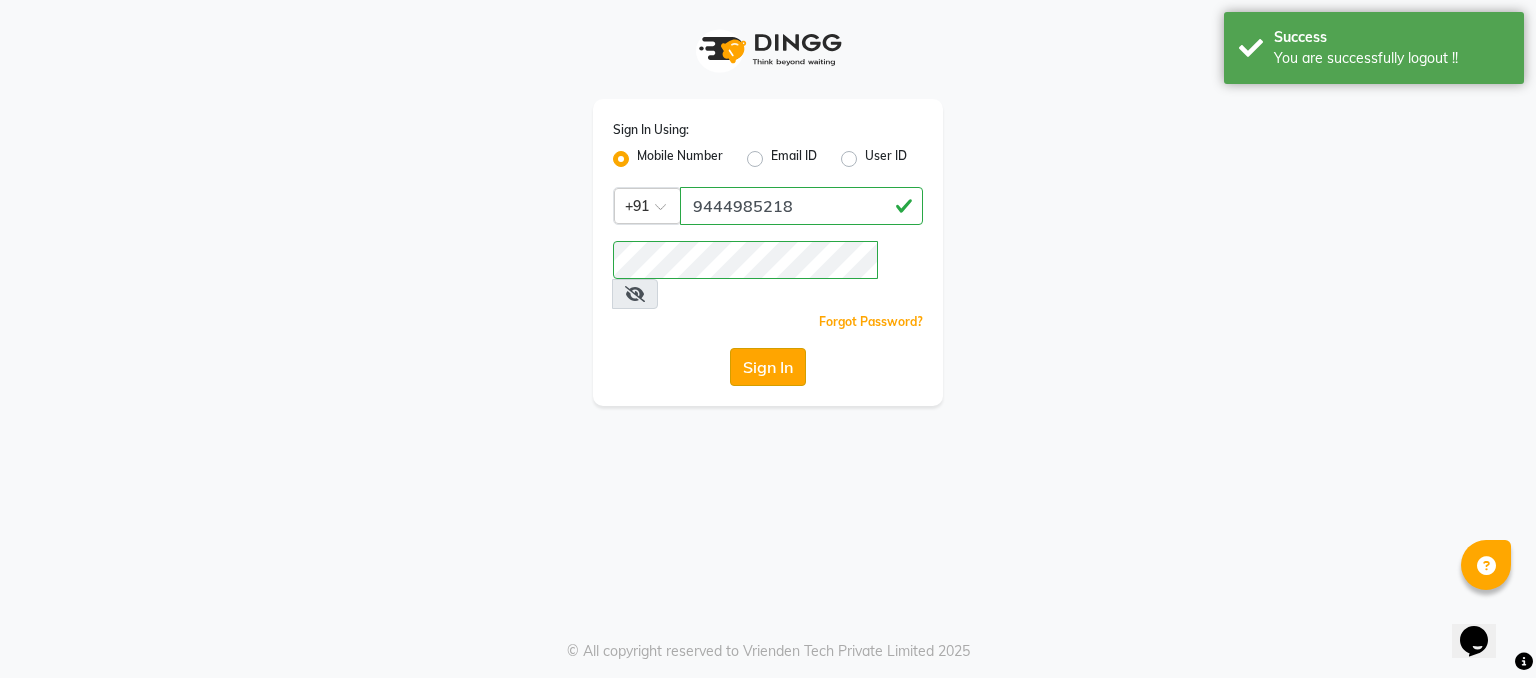 click on "Sign In" 